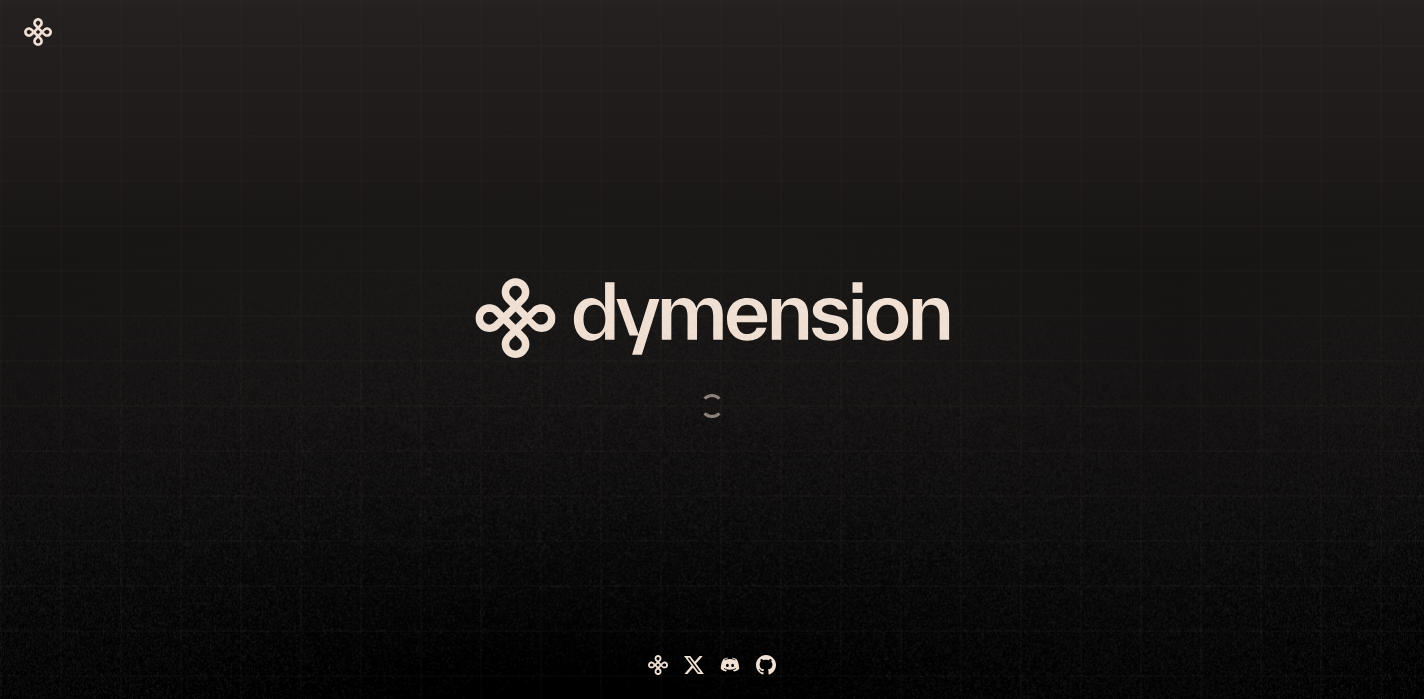 scroll, scrollTop: 0, scrollLeft: 0, axis: both 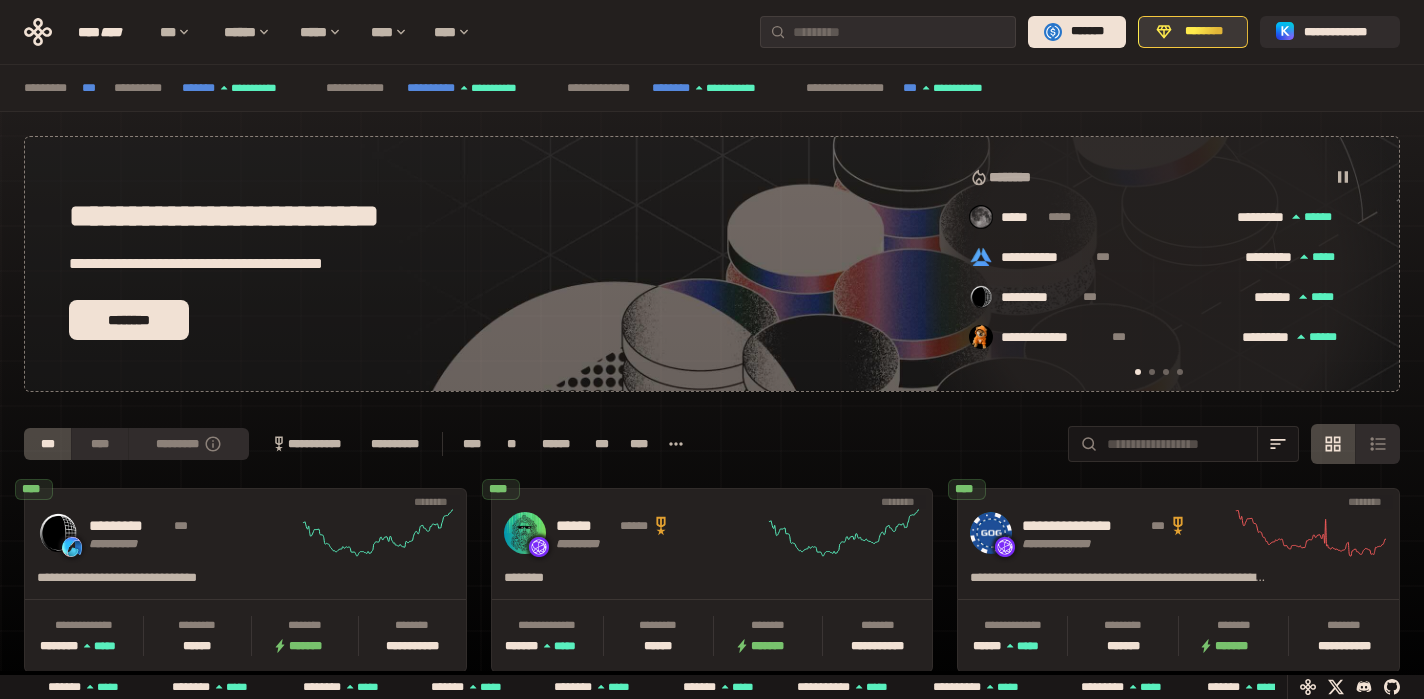 click on "********" at bounding box center [1204, 32] 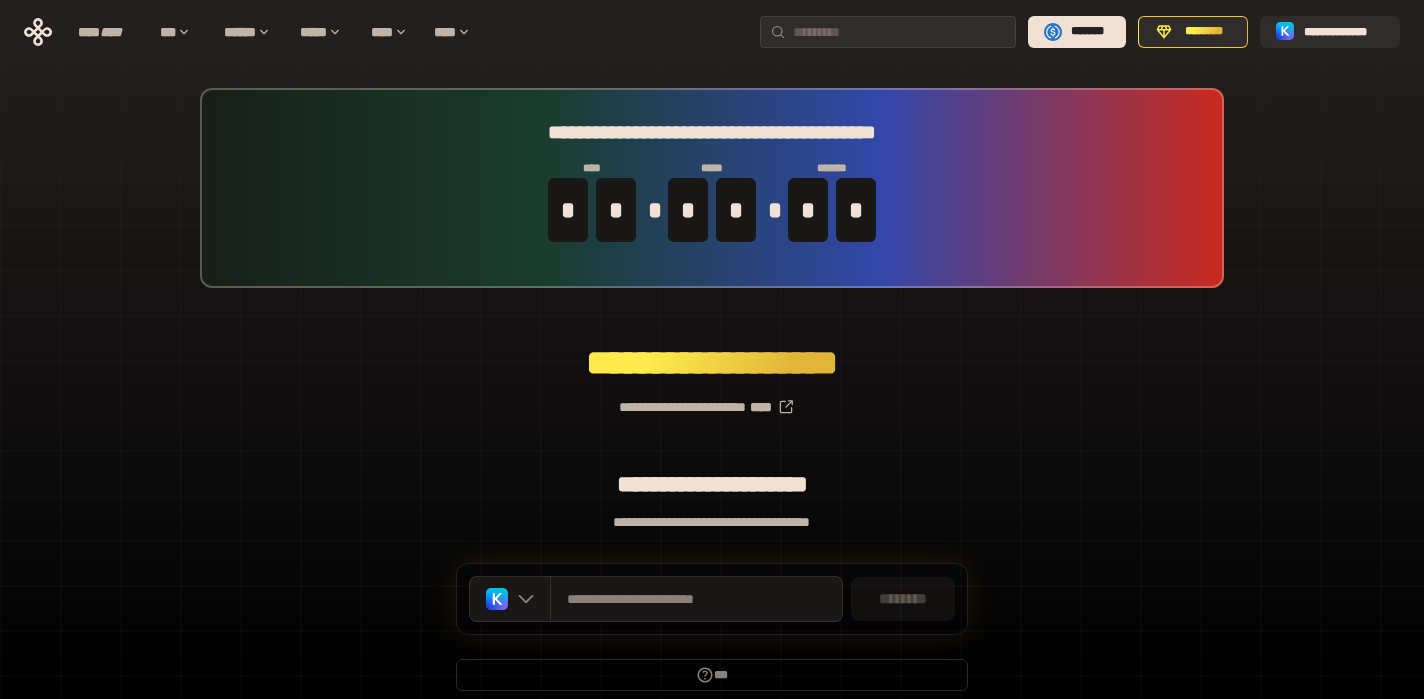 scroll, scrollTop: 84, scrollLeft: 0, axis: vertical 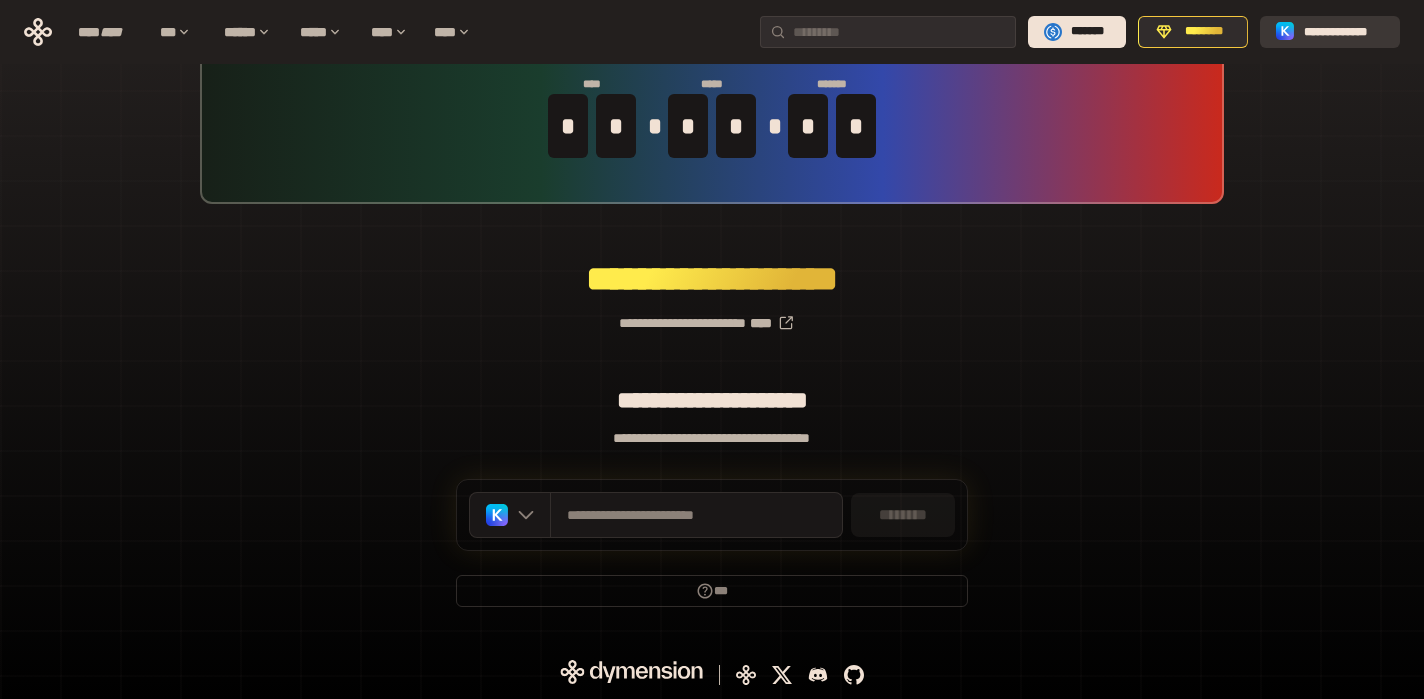 click on "**********" at bounding box center [1344, 32] 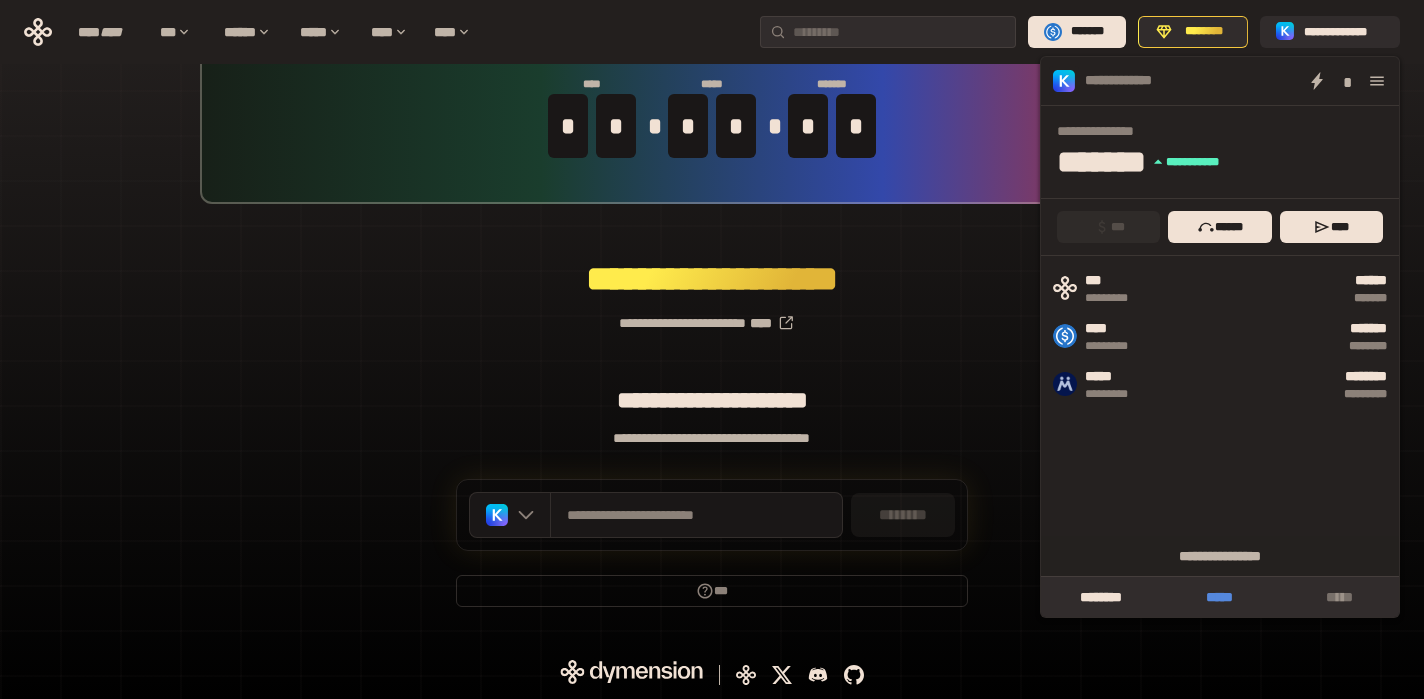 click on "*****" at bounding box center [1219, 597] 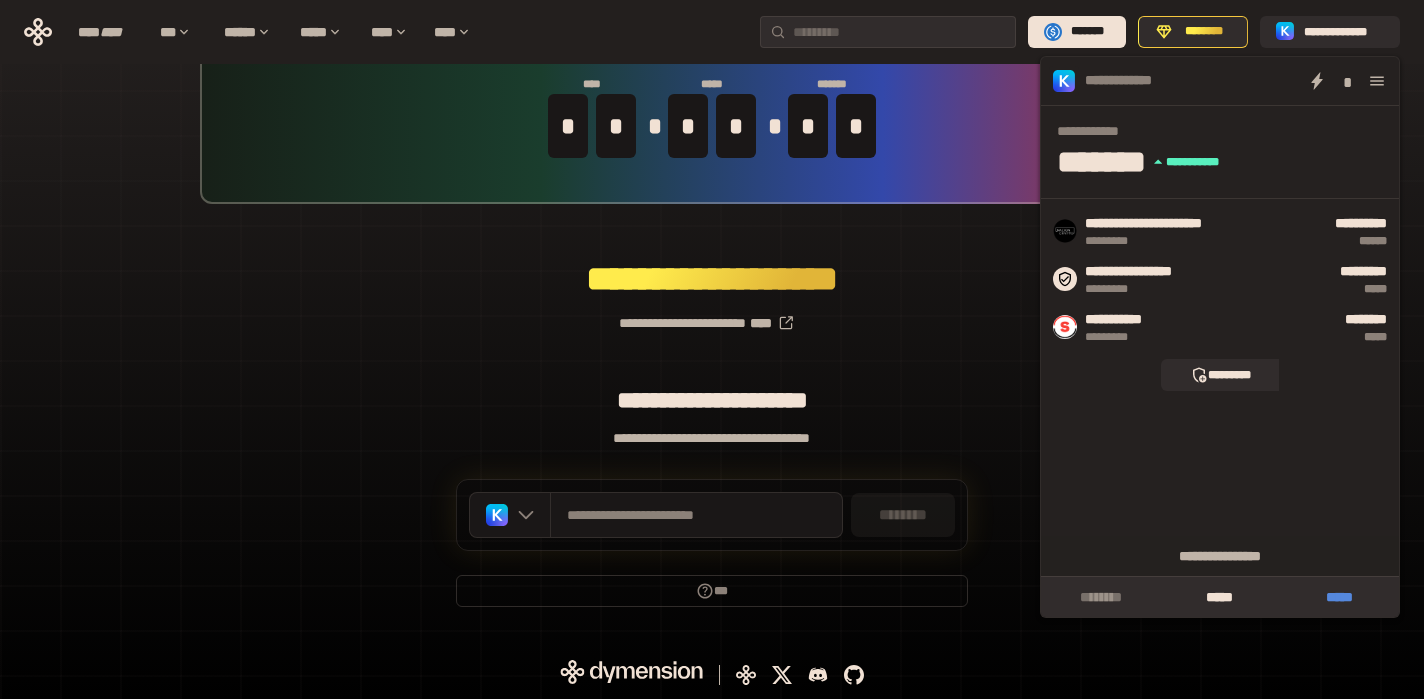 click on "*****" at bounding box center (1339, 597) 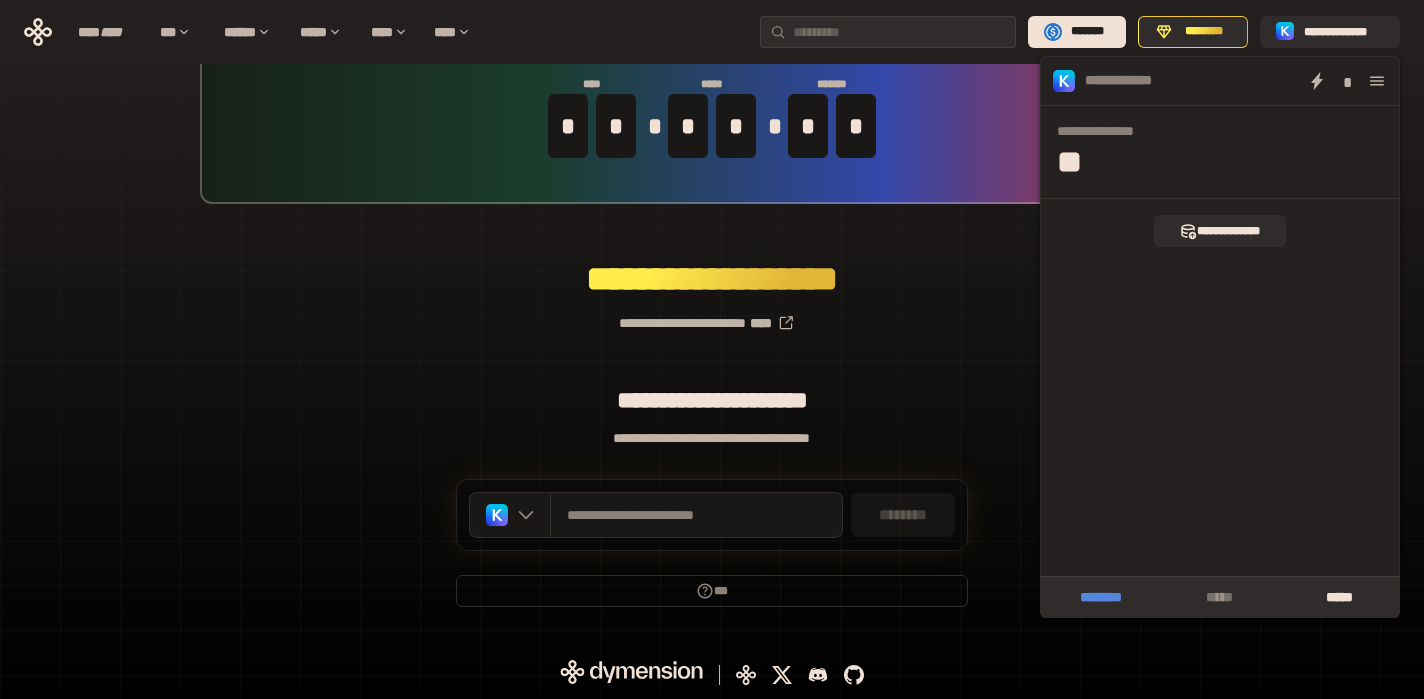 click on "********" at bounding box center (1100, 597) 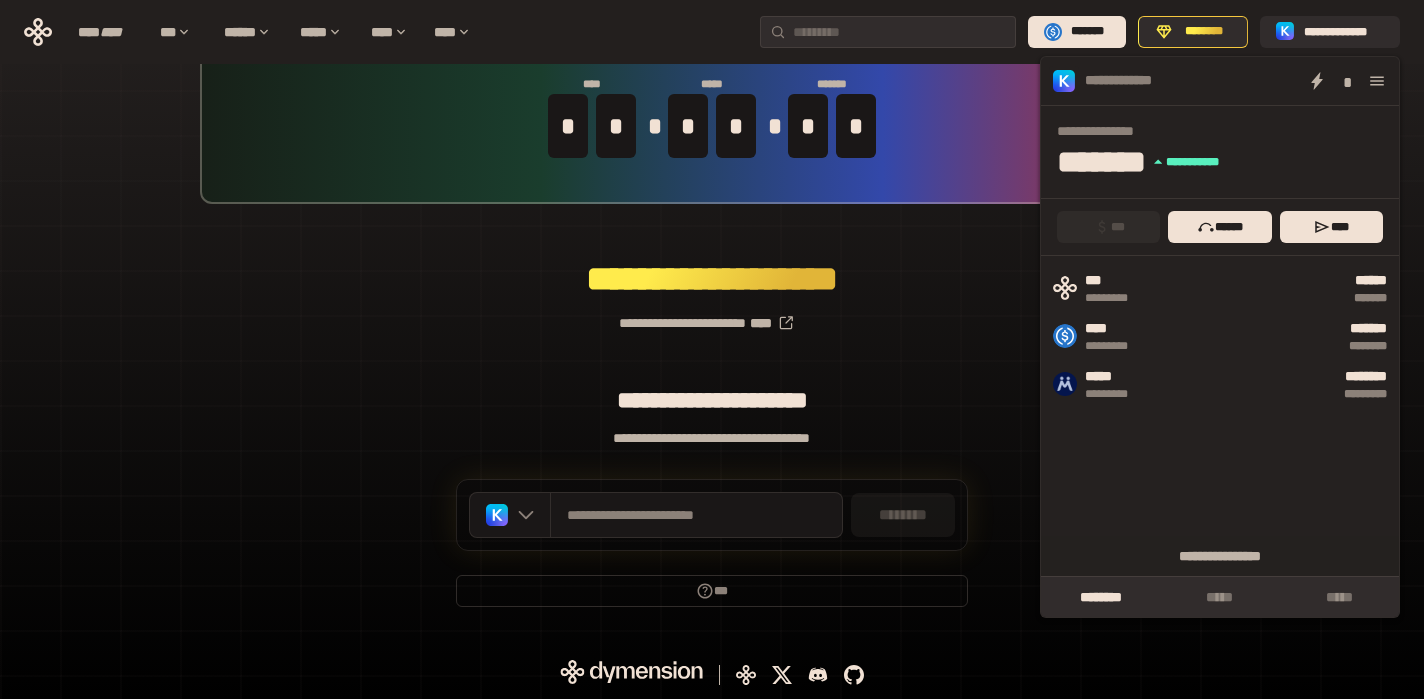 click 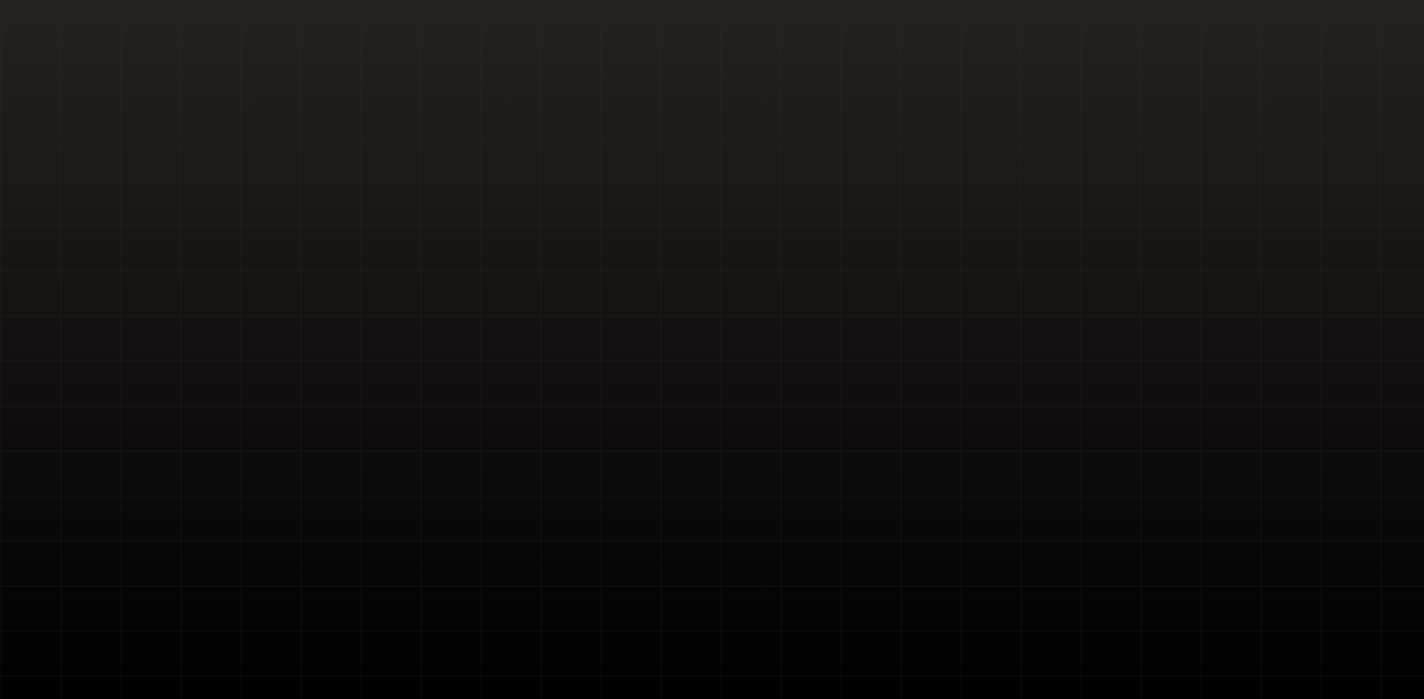 scroll, scrollTop: 0, scrollLeft: 0, axis: both 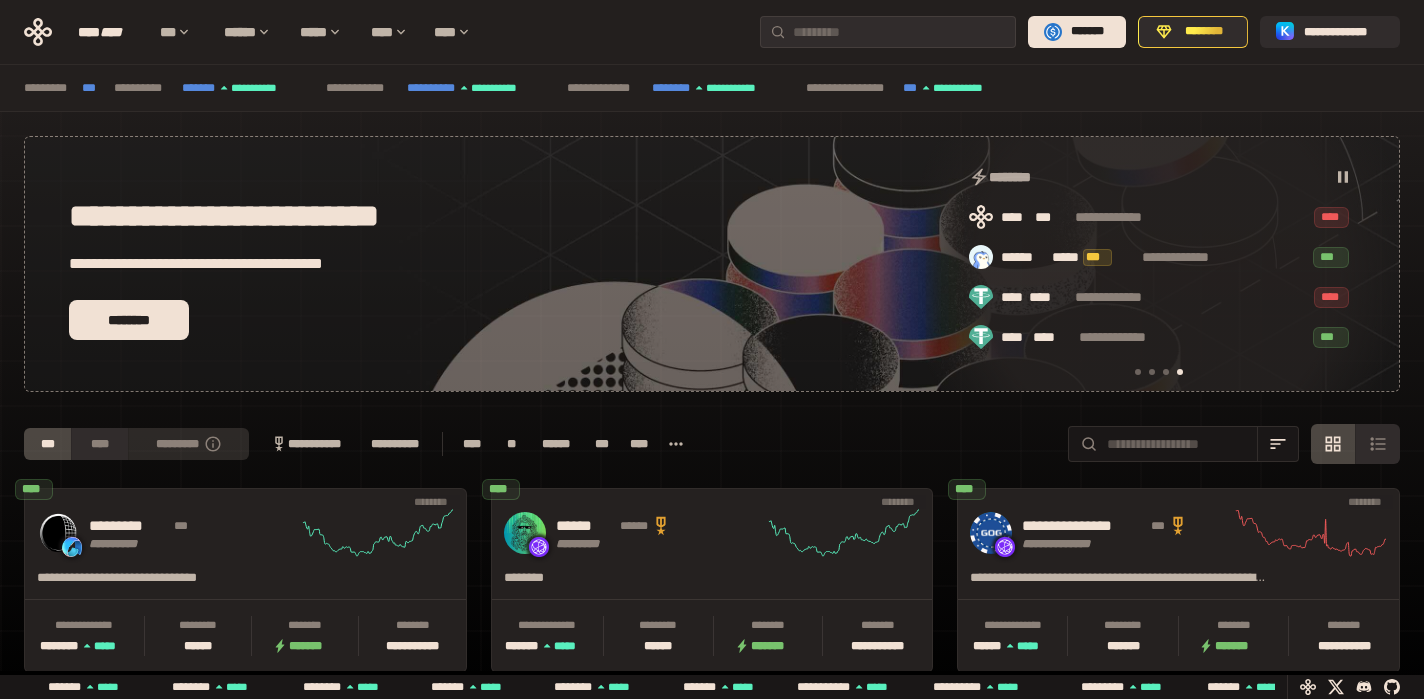click on "*********" at bounding box center [188, 444] 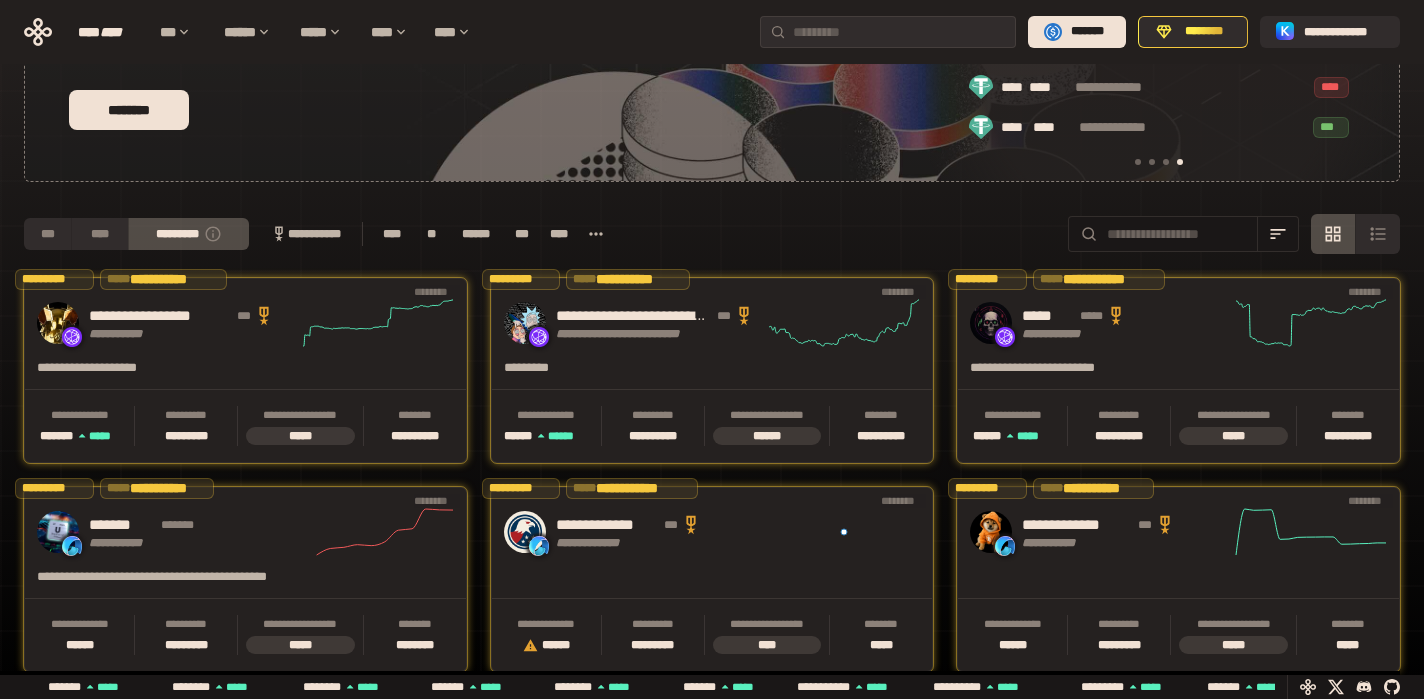 scroll, scrollTop: 275, scrollLeft: 0, axis: vertical 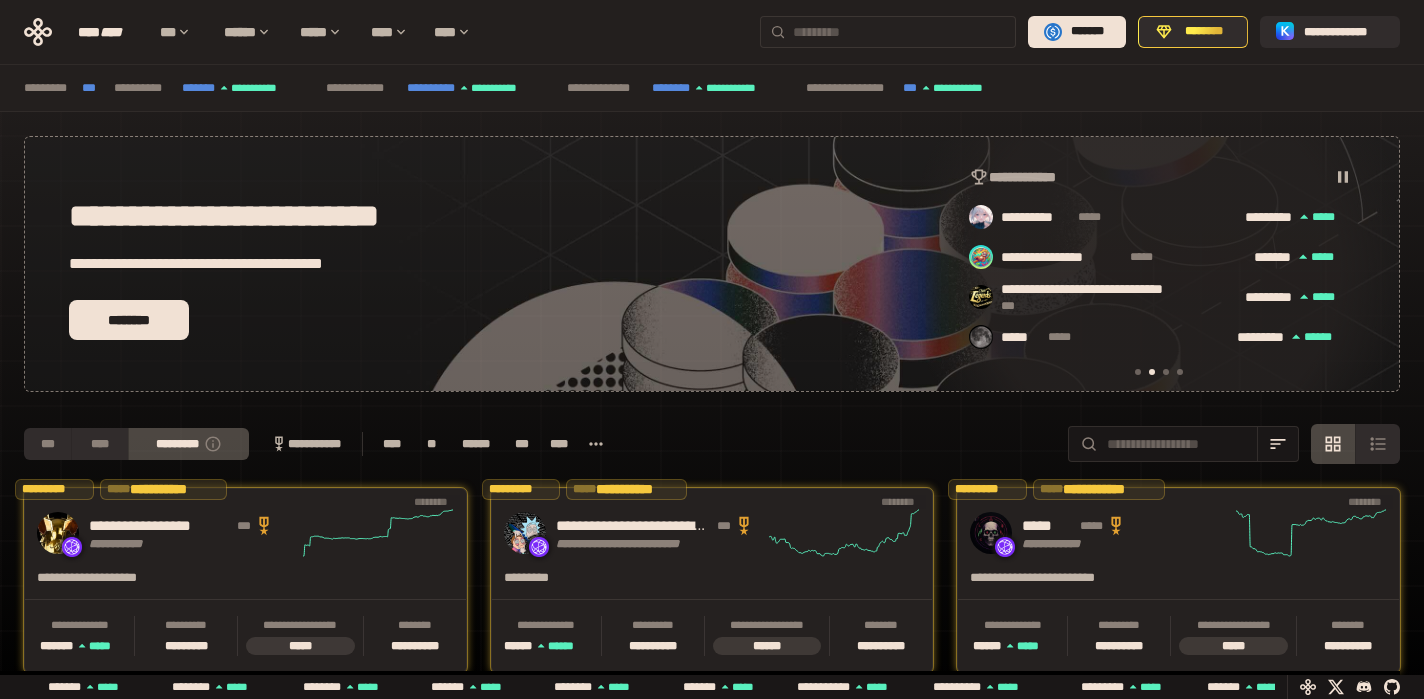 click at bounding box center [888, 32] 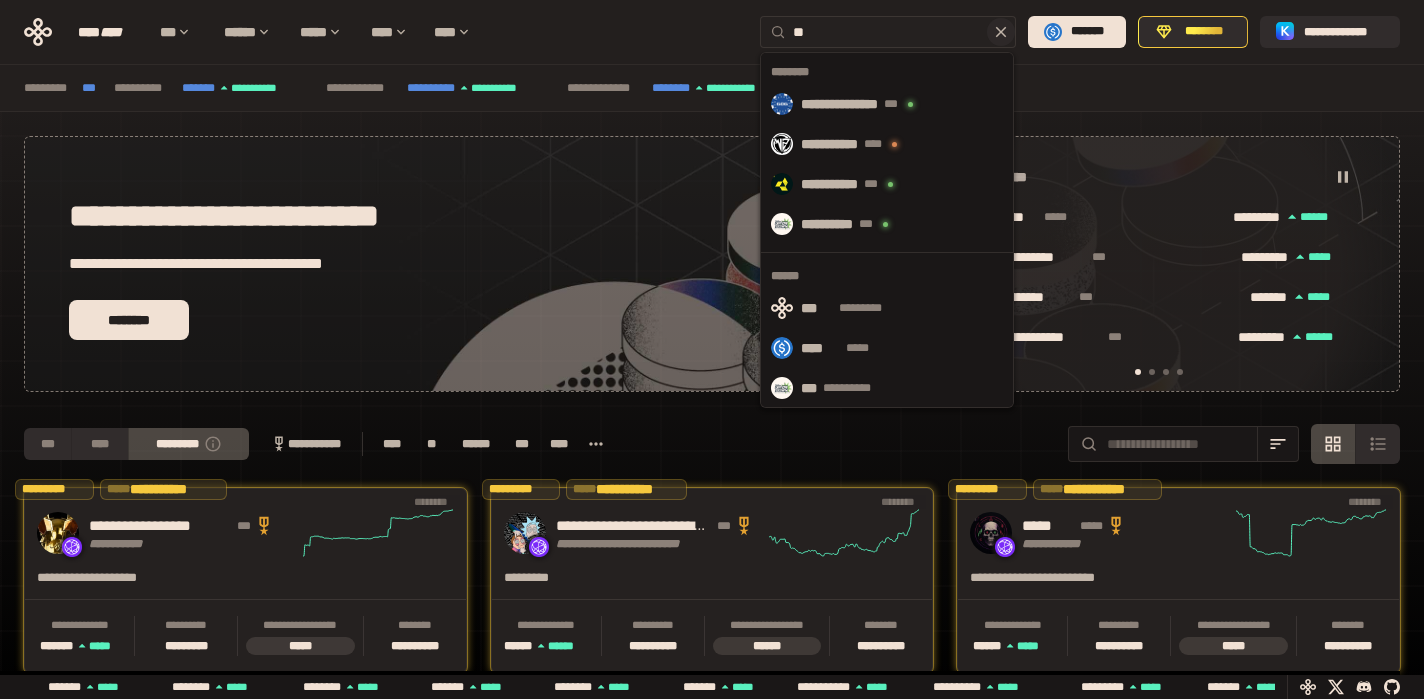 scroll, scrollTop: 0, scrollLeft: 16, axis: horizontal 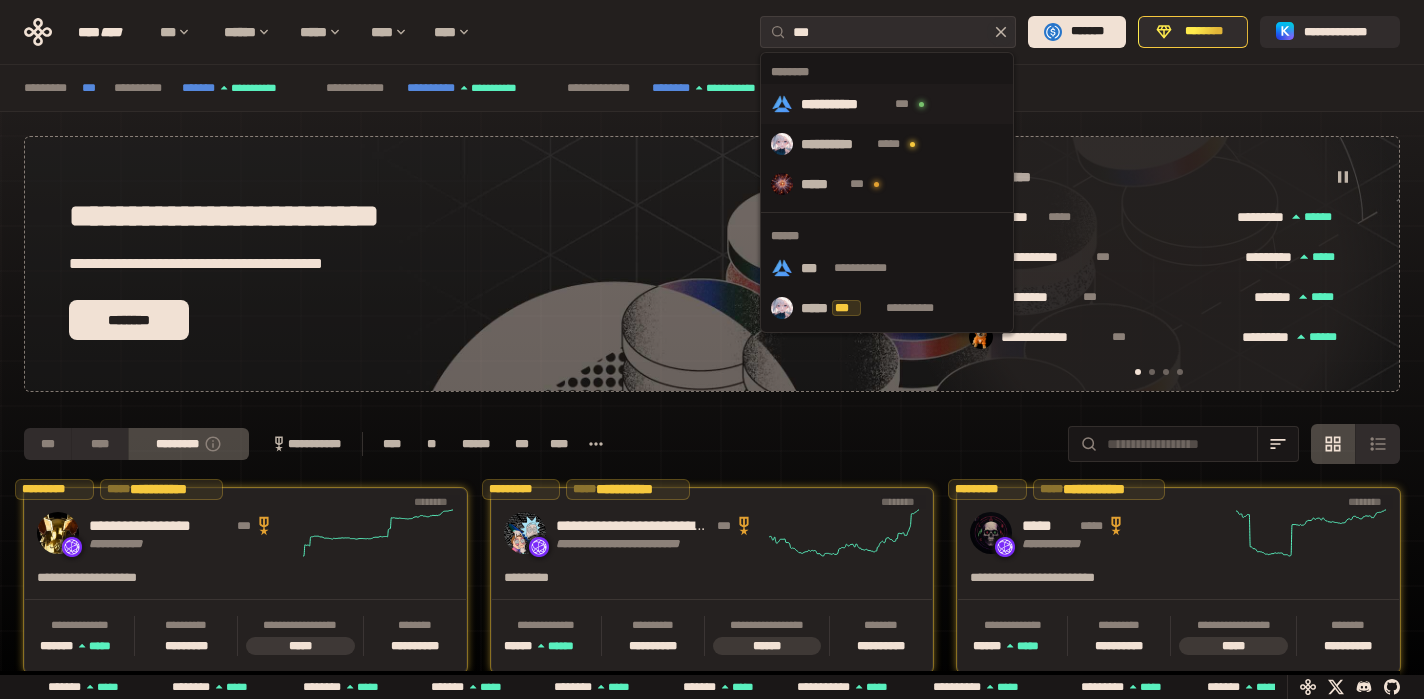 type on "***" 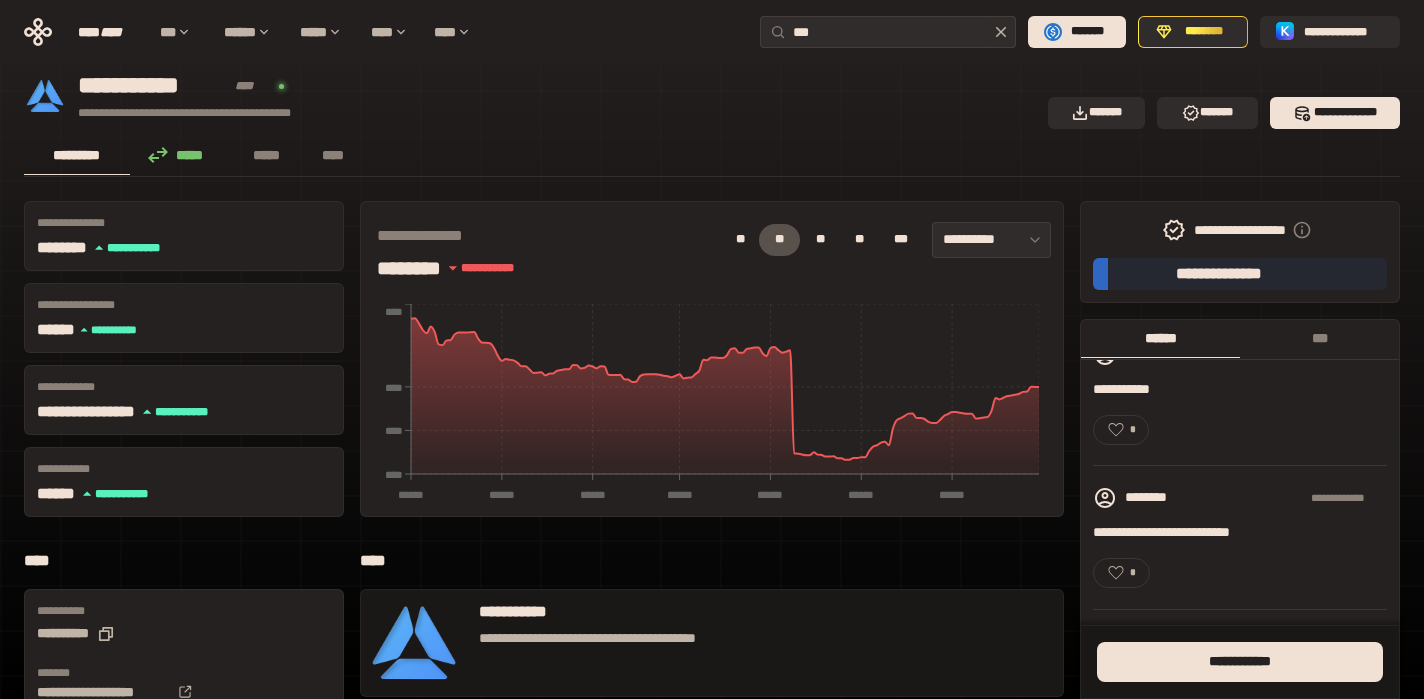 scroll, scrollTop: 0, scrollLeft: 0, axis: both 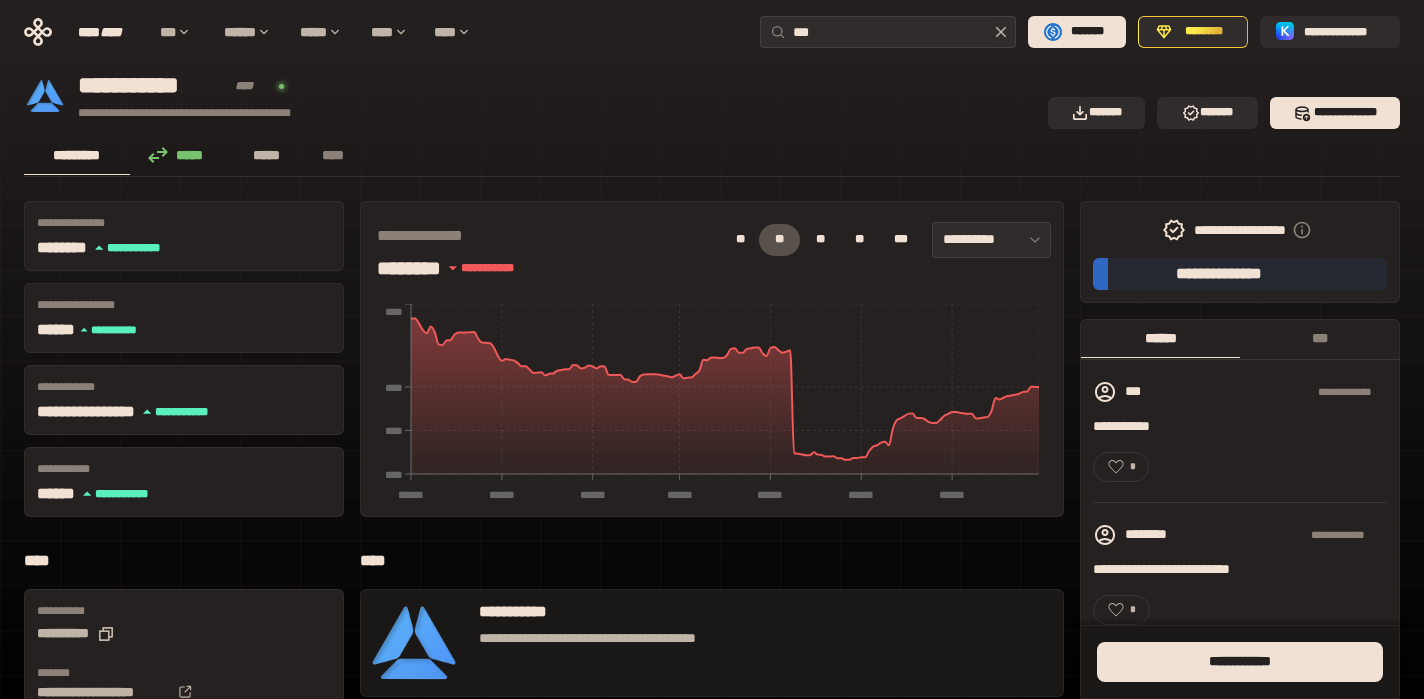 click on "*****" at bounding box center (267, 155) 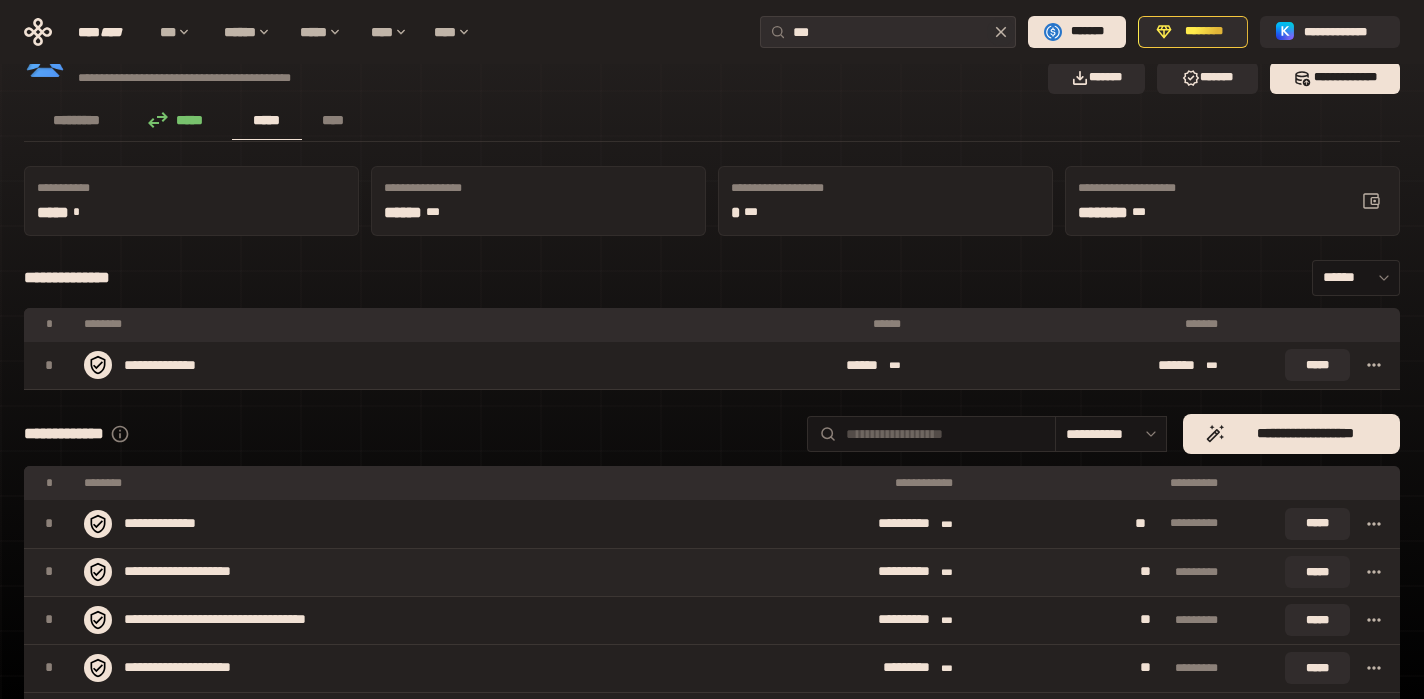 scroll, scrollTop: 0, scrollLeft: 0, axis: both 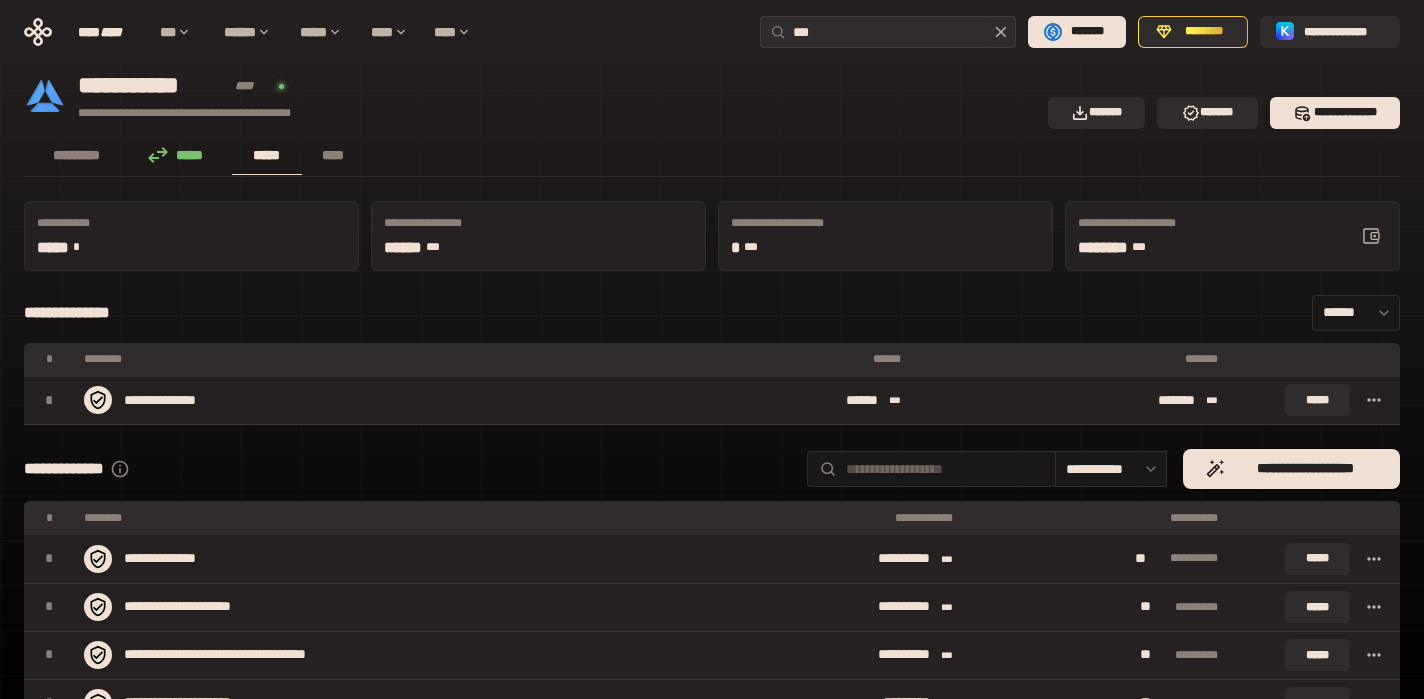 click on "*****" at bounding box center [181, 155] 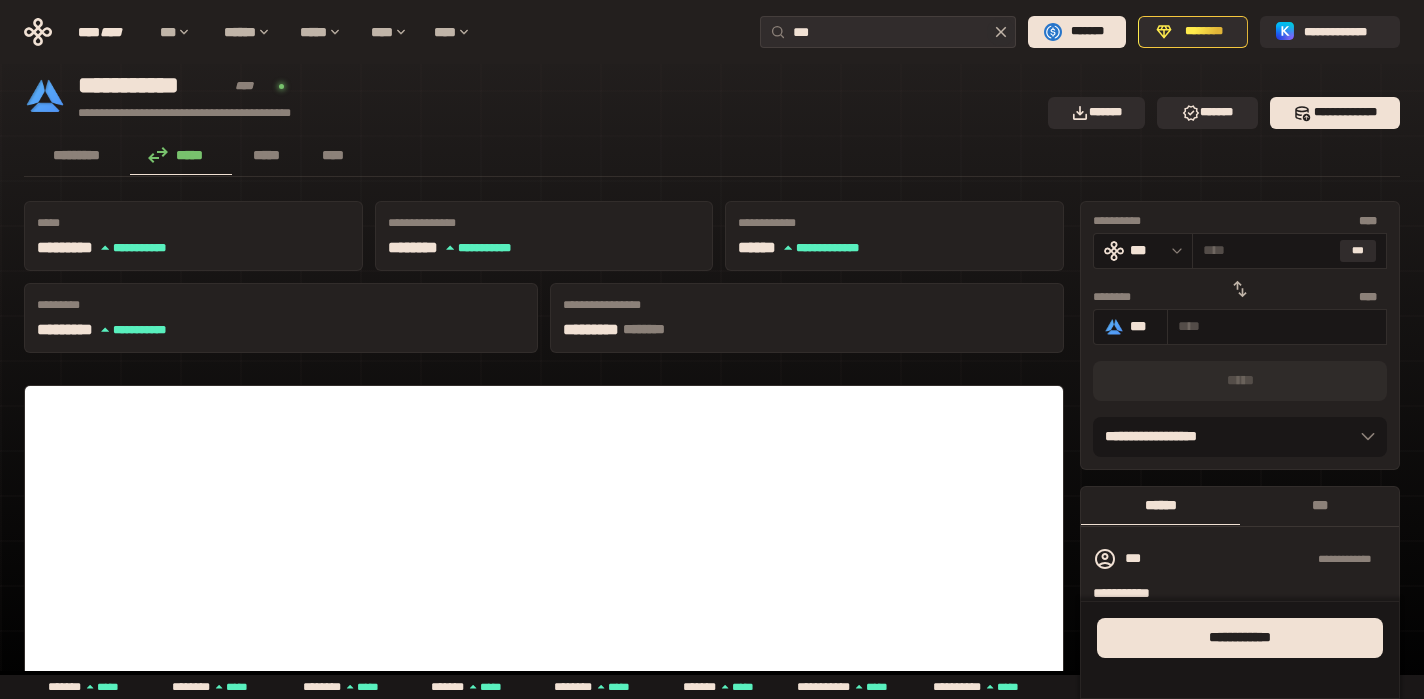 click 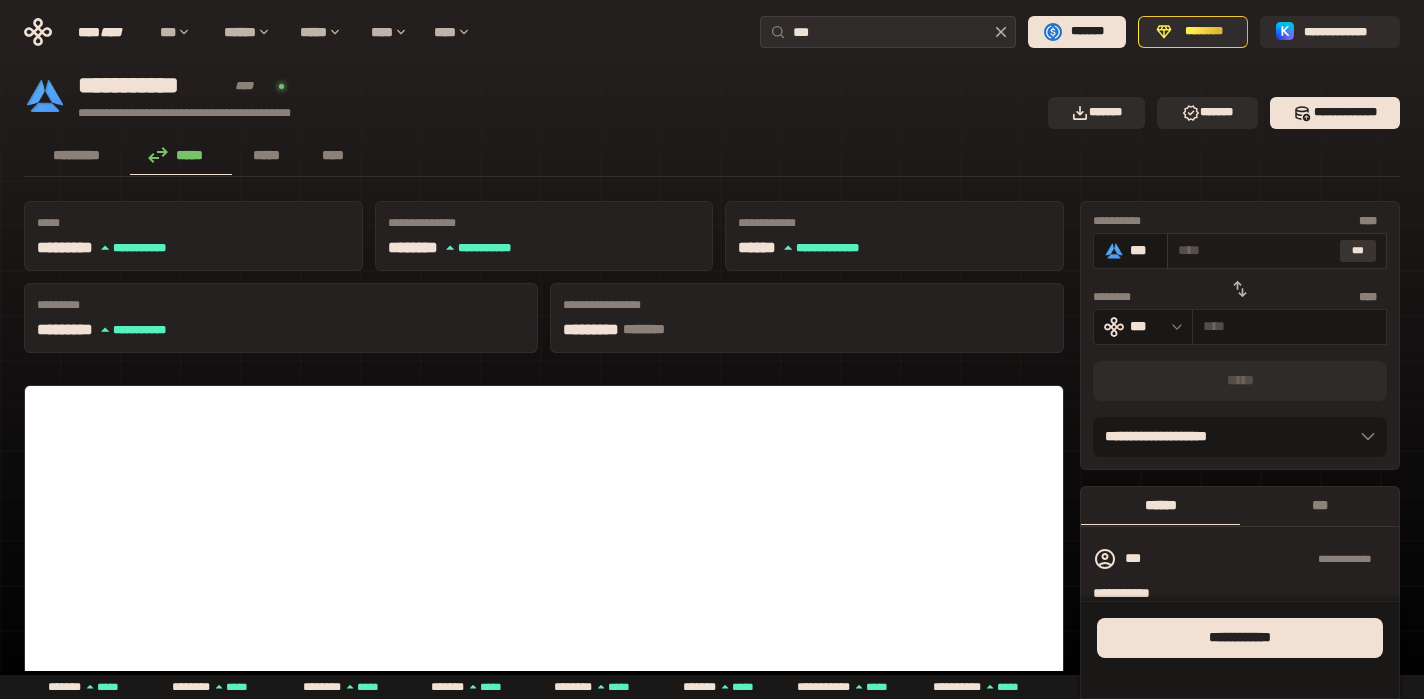click on "***" at bounding box center (1358, 251) 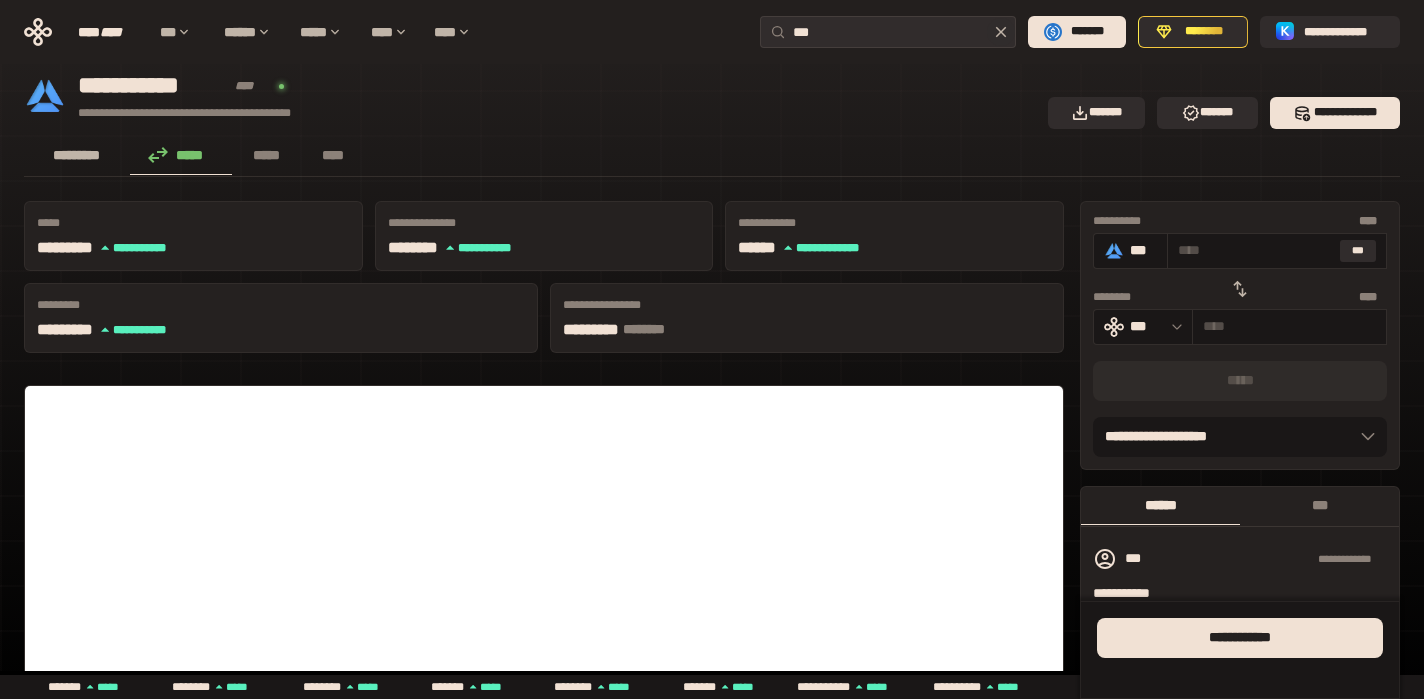 click on "*********" at bounding box center (77, 155) 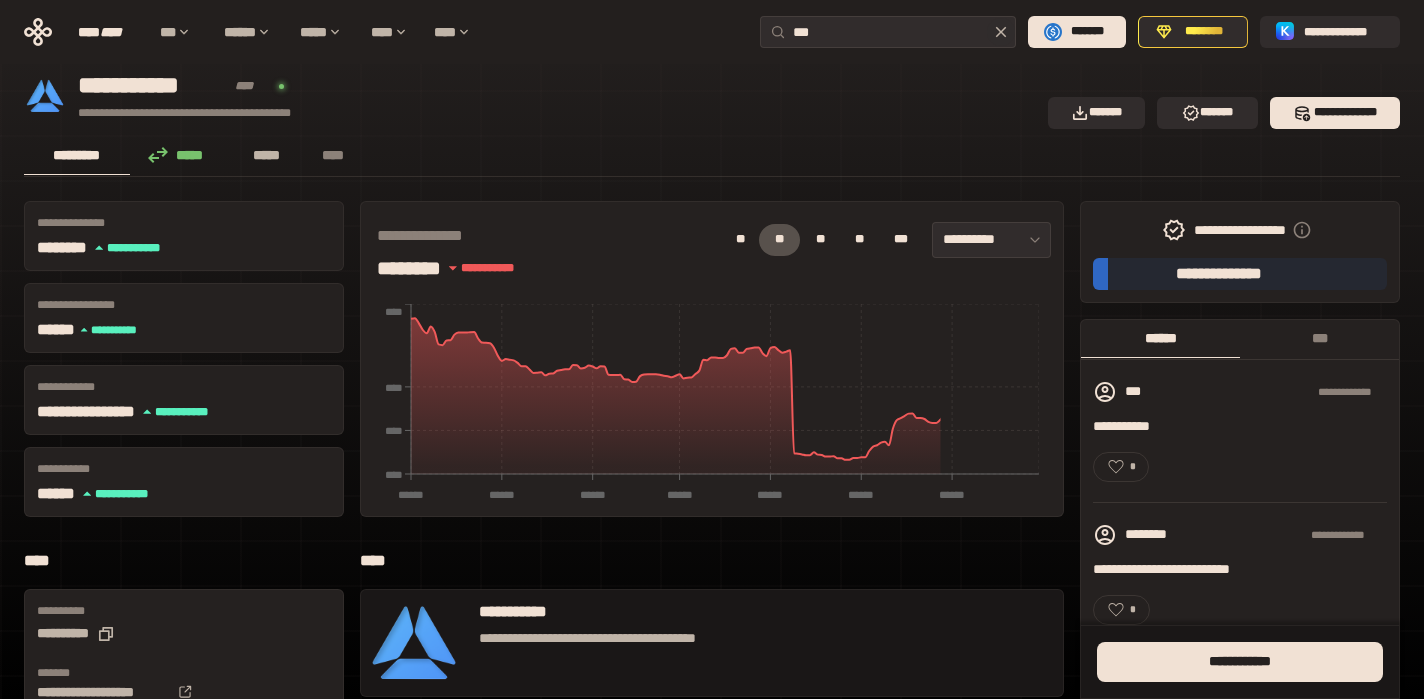 click on "*****" at bounding box center [267, 155] 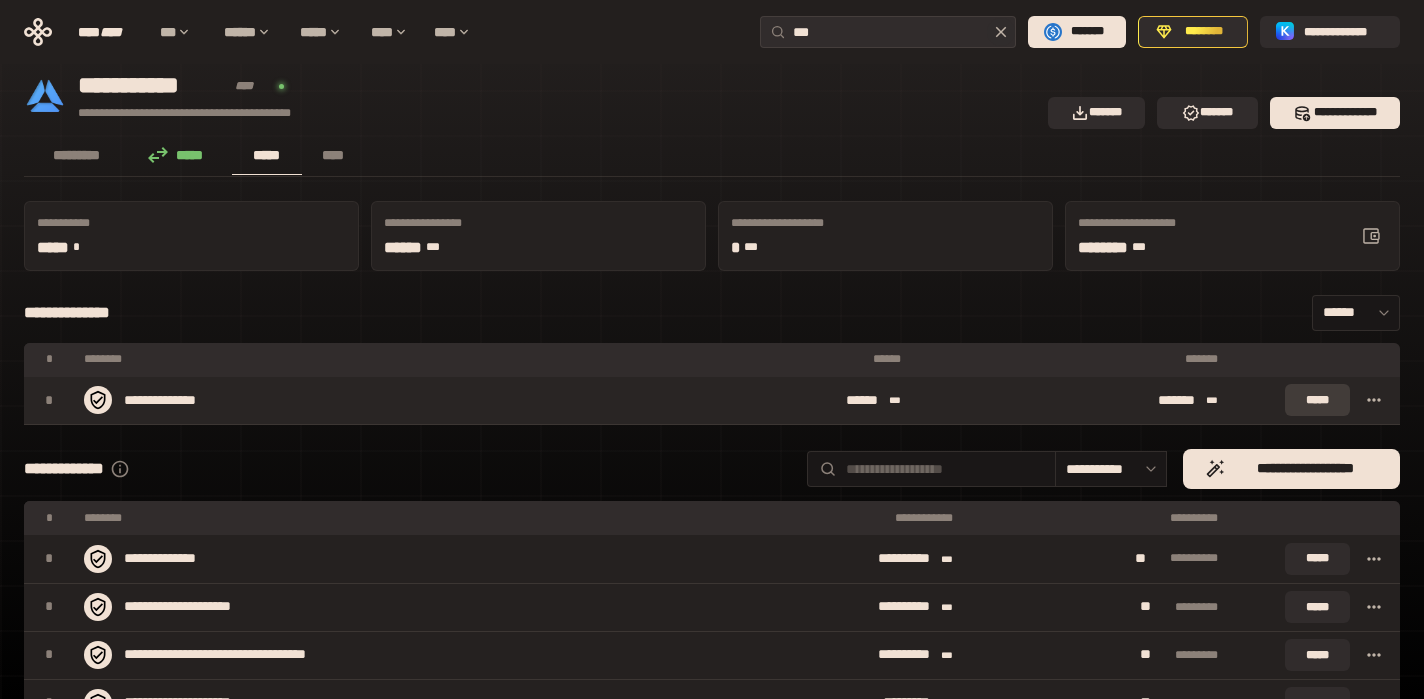 click on "*****" at bounding box center (1317, 400) 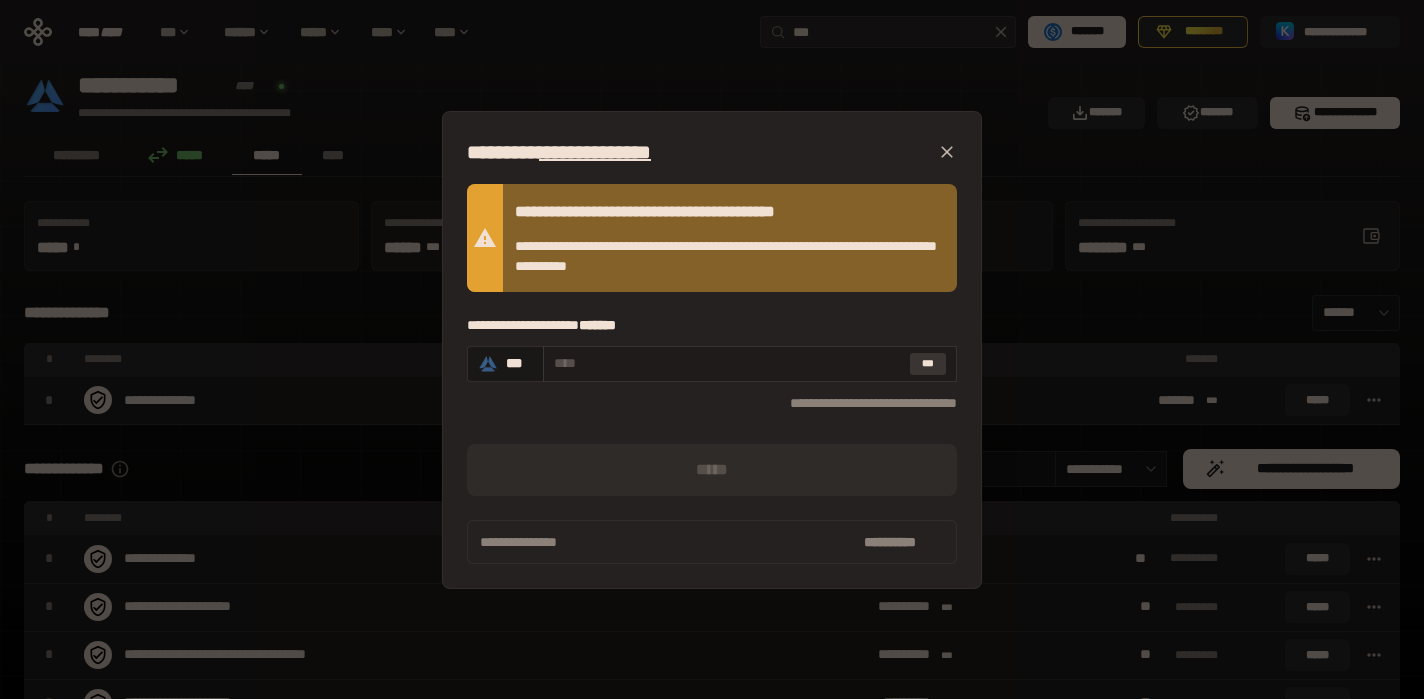 click on "***" at bounding box center [928, 364] 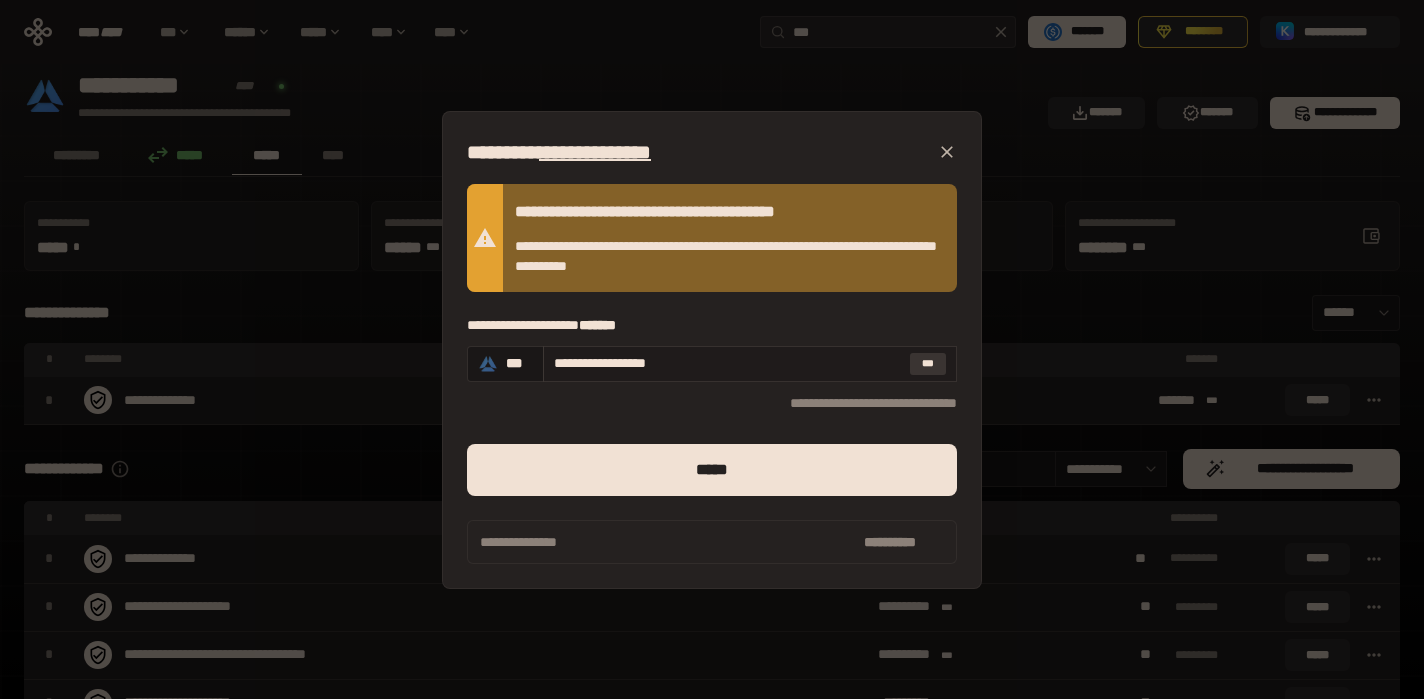 click on "***" at bounding box center (928, 364) 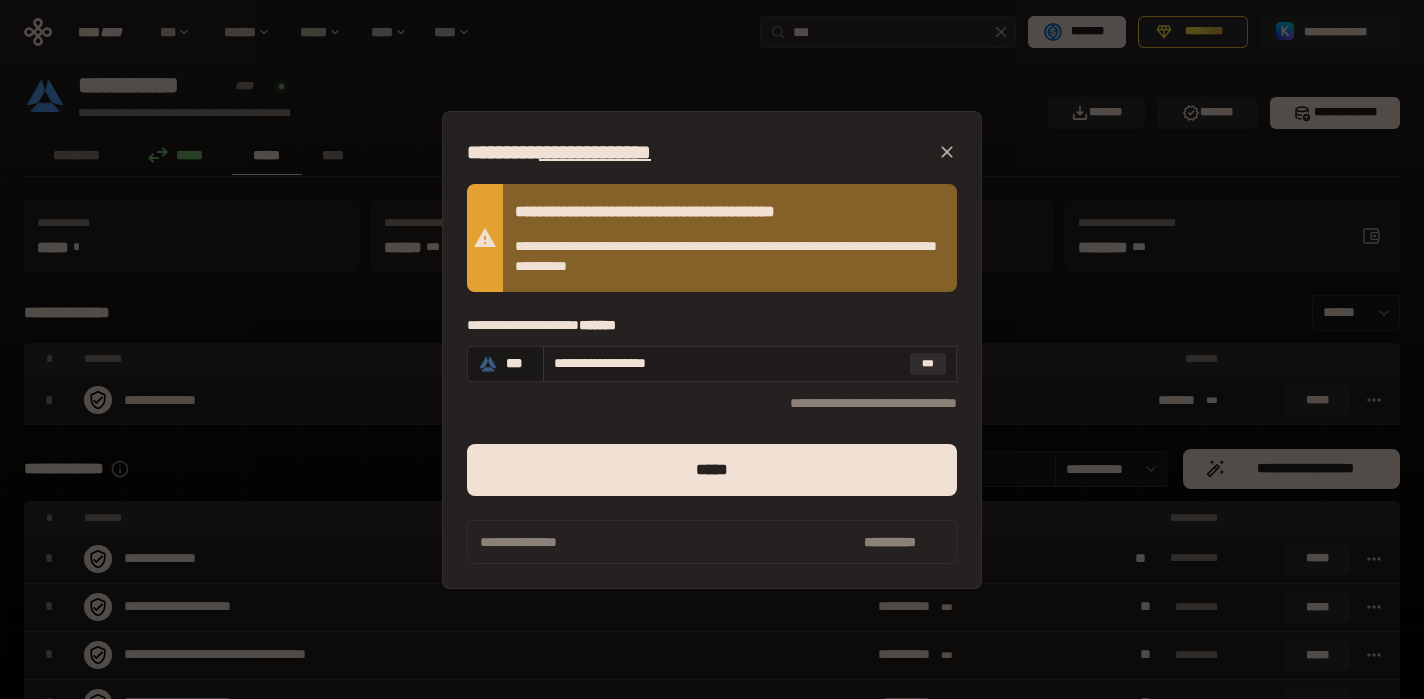 click on "**********" at bounding box center (728, 363) 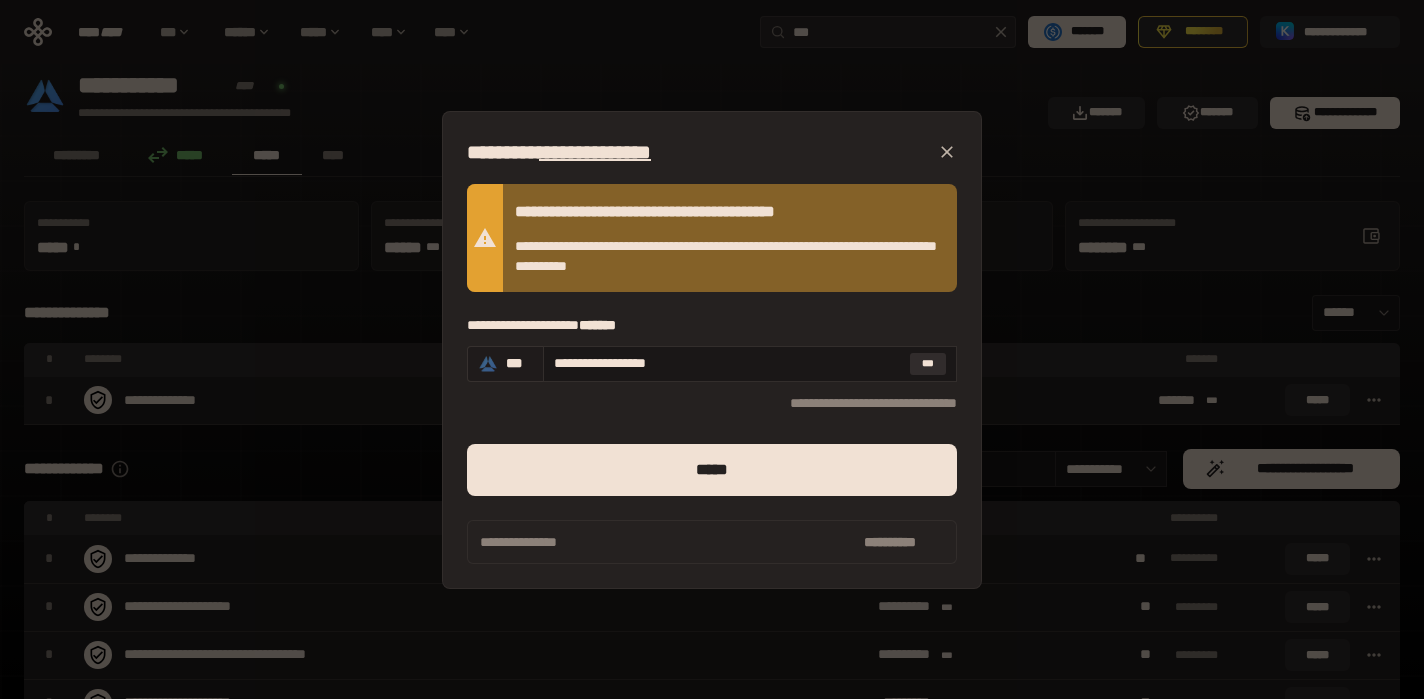 drag, startPoint x: 722, startPoint y: 361, endPoint x: 541, endPoint y: 356, distance: 181.06905 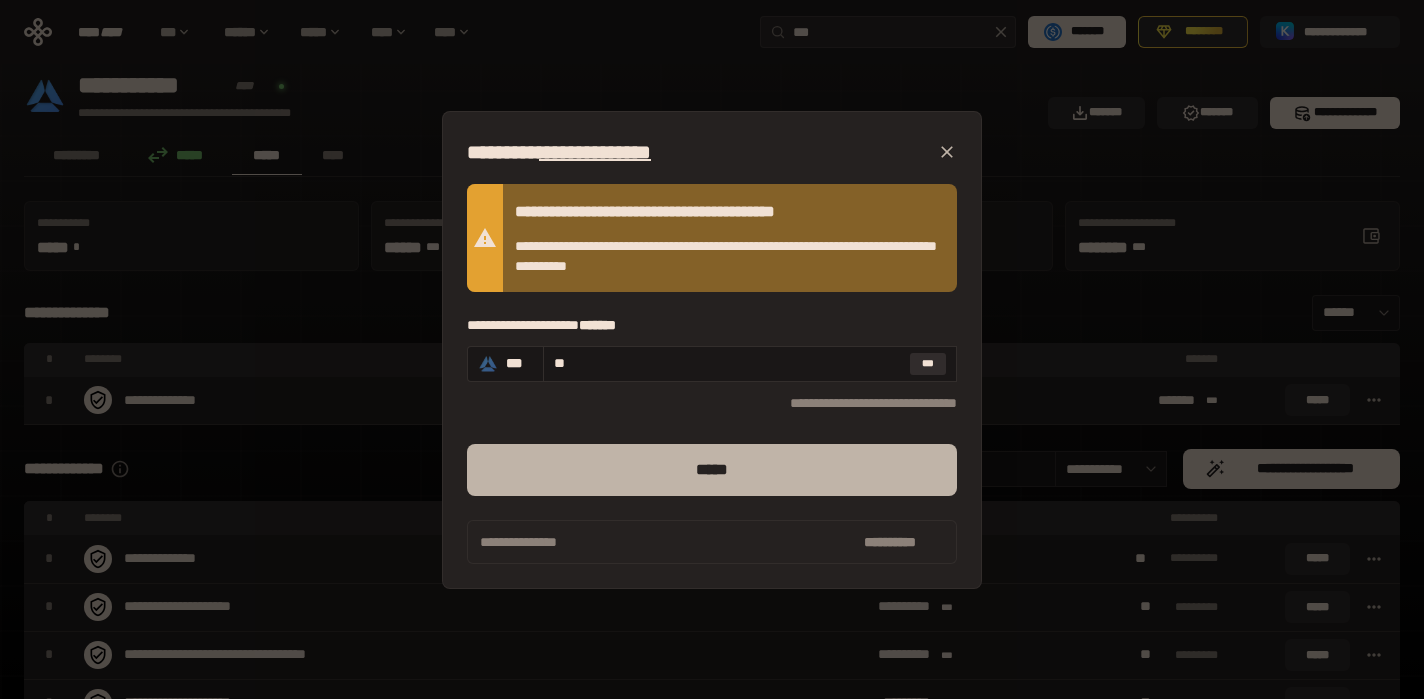 type on "**" 